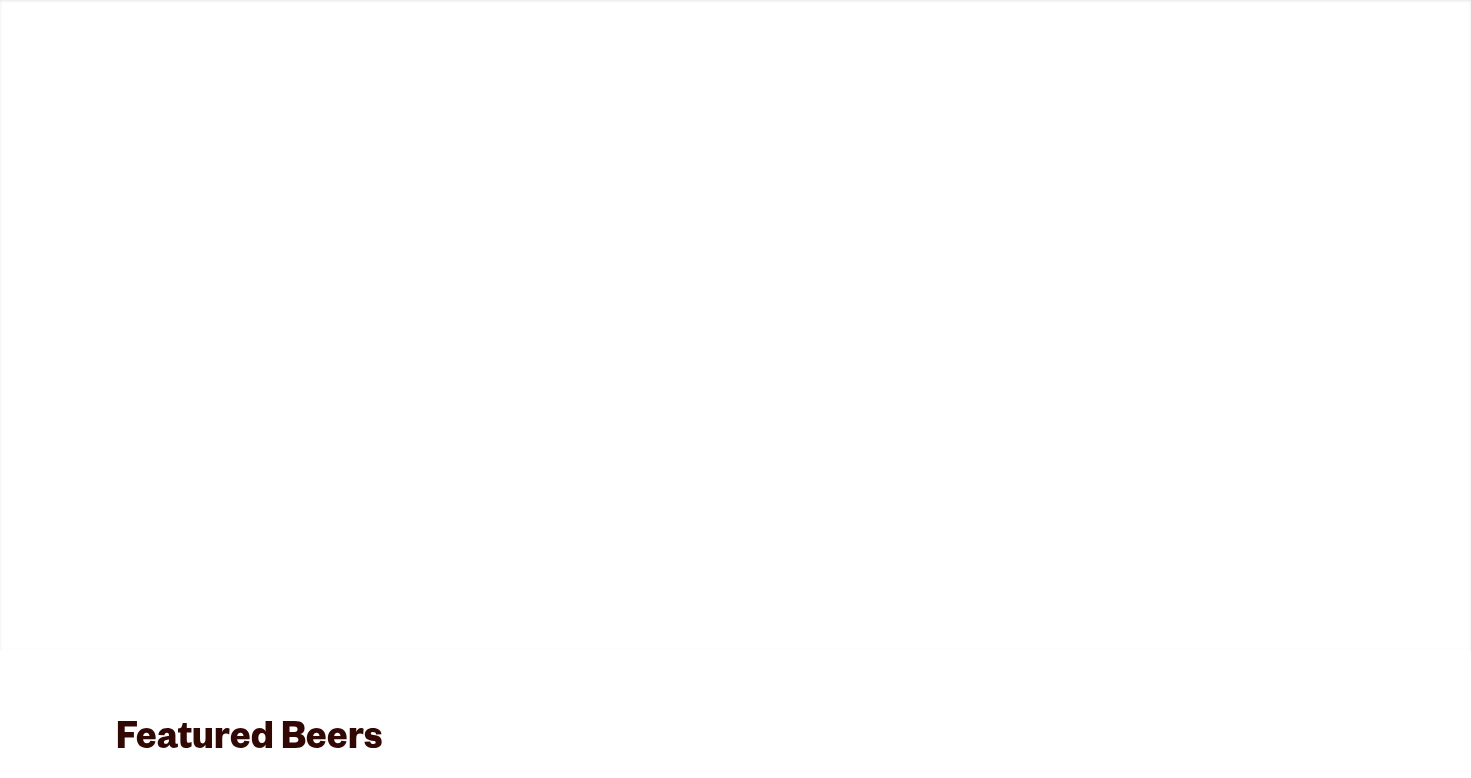 scroll, scrollTop: 0, scrollLeft: 0, axis: both 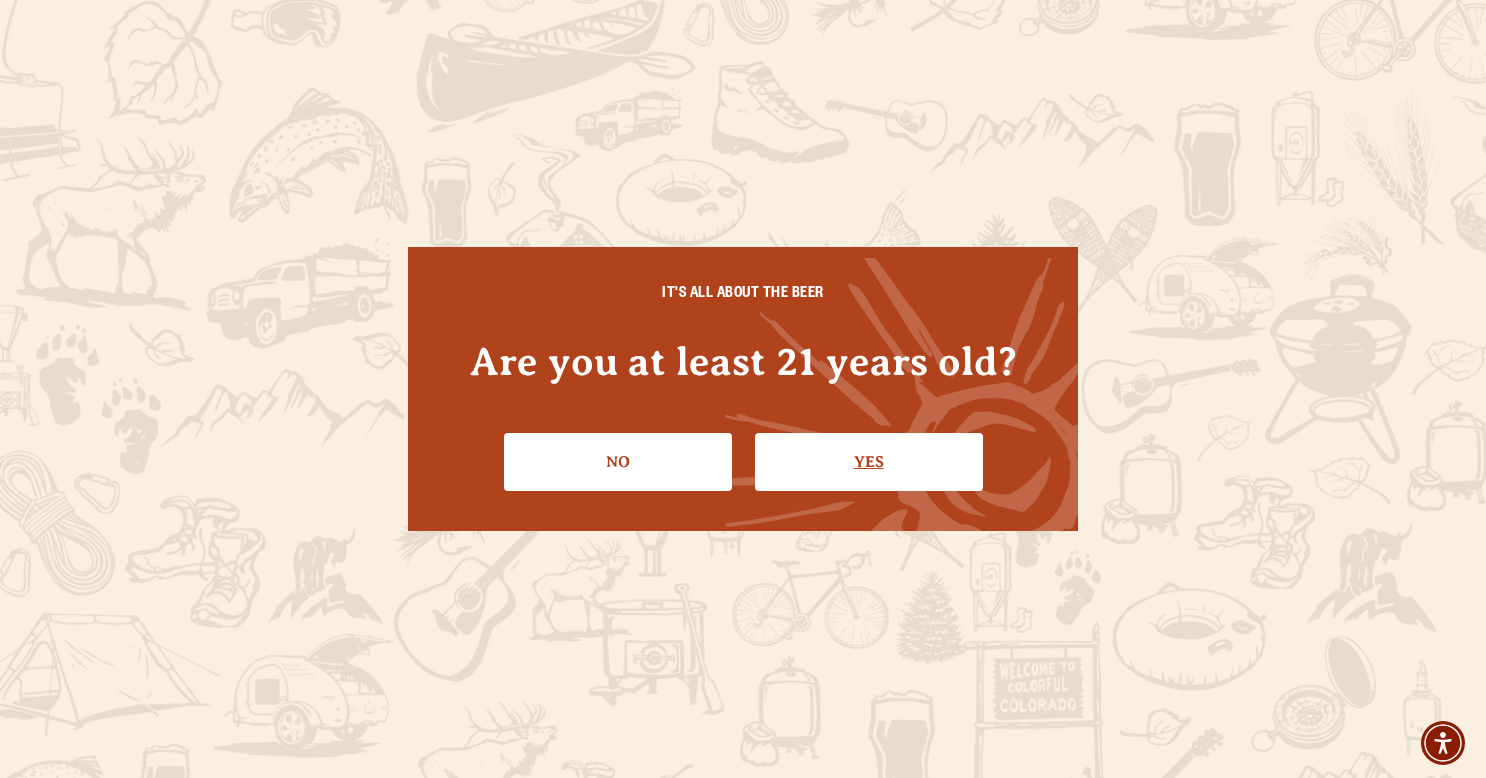 click on "Yes" at bounding box center [869, 462] 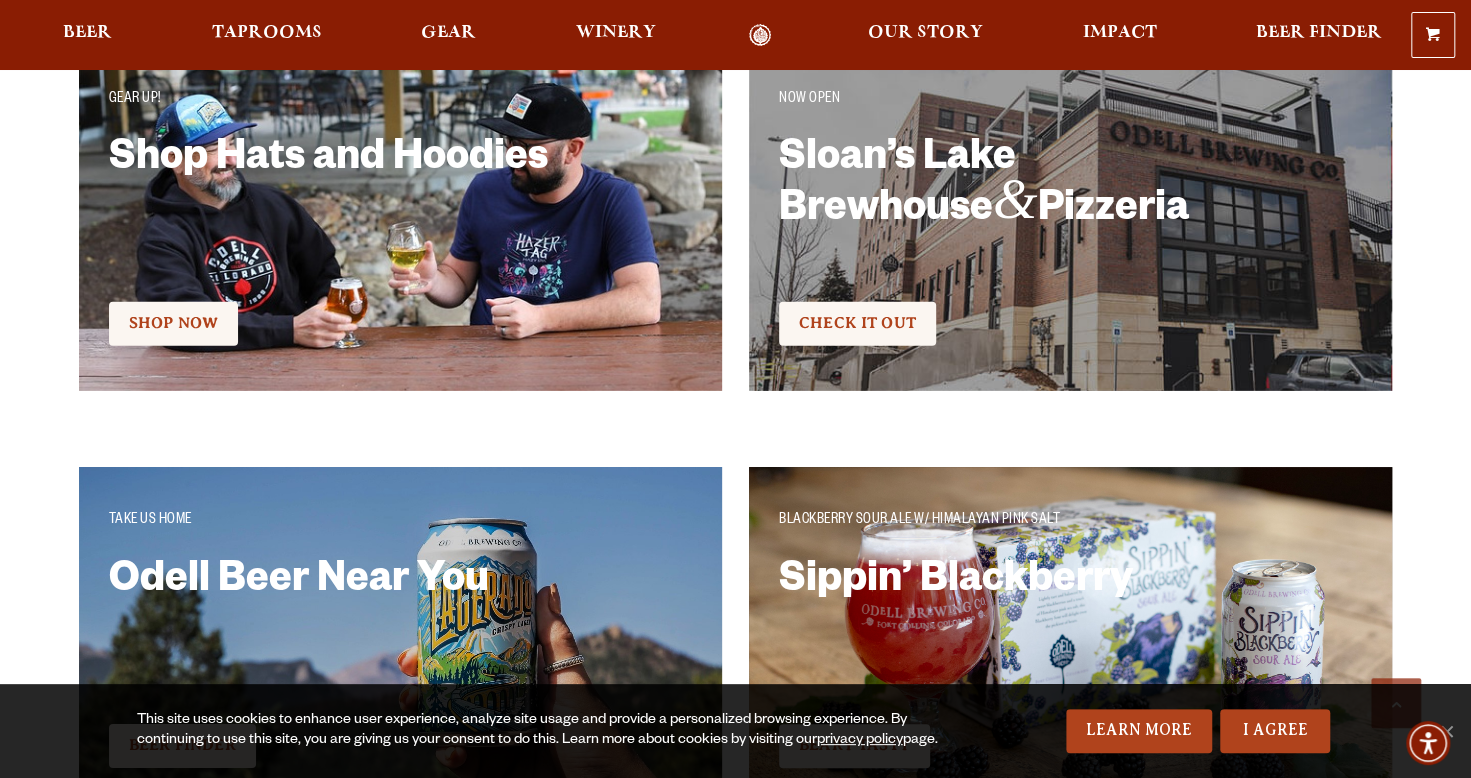 scroll, scrollTop: 3500, scrollLeft: 0, axis: vertical 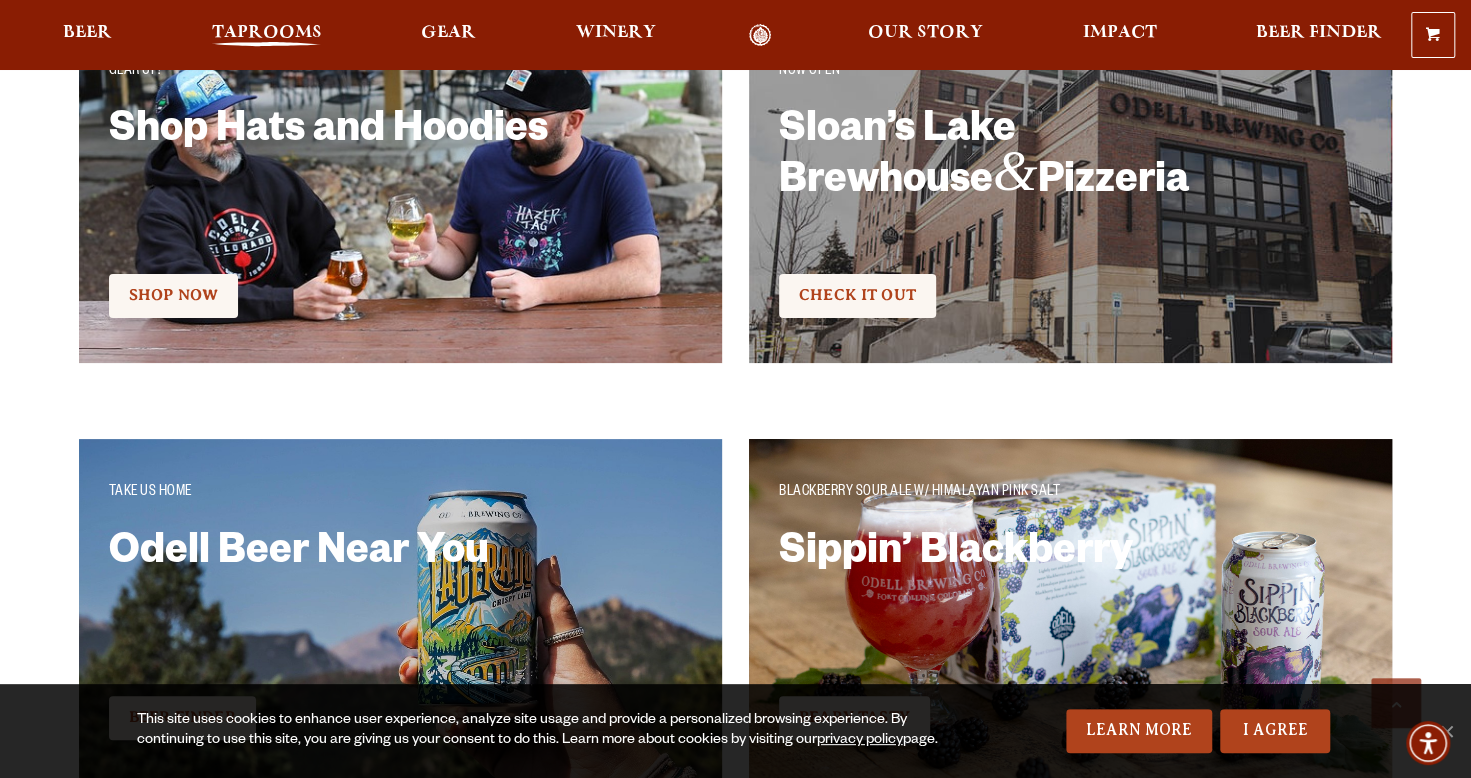 click on "Taprooms" at bounding box center [267, 33] 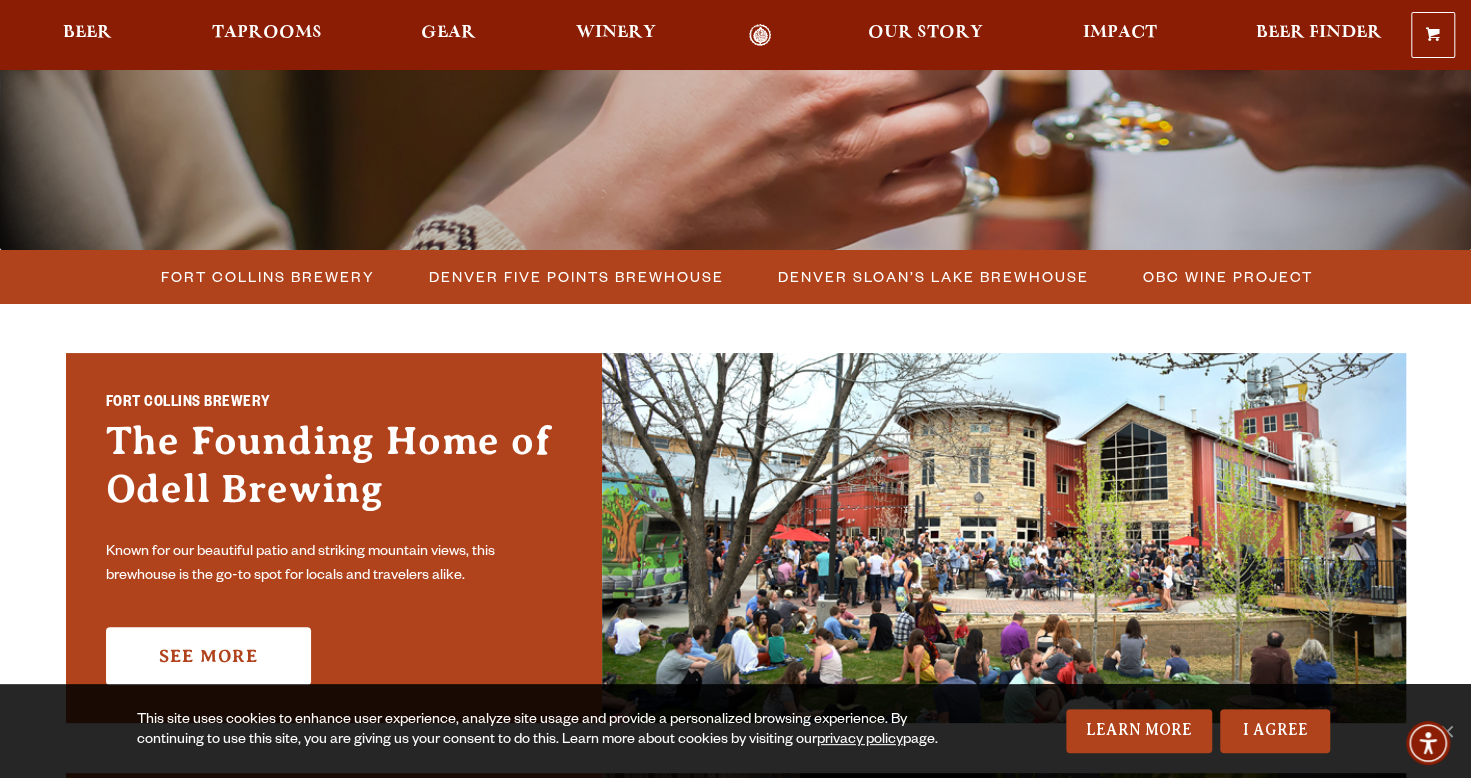 scroll, scrollTop: 200, scrollLeft: 0, axis: vertical 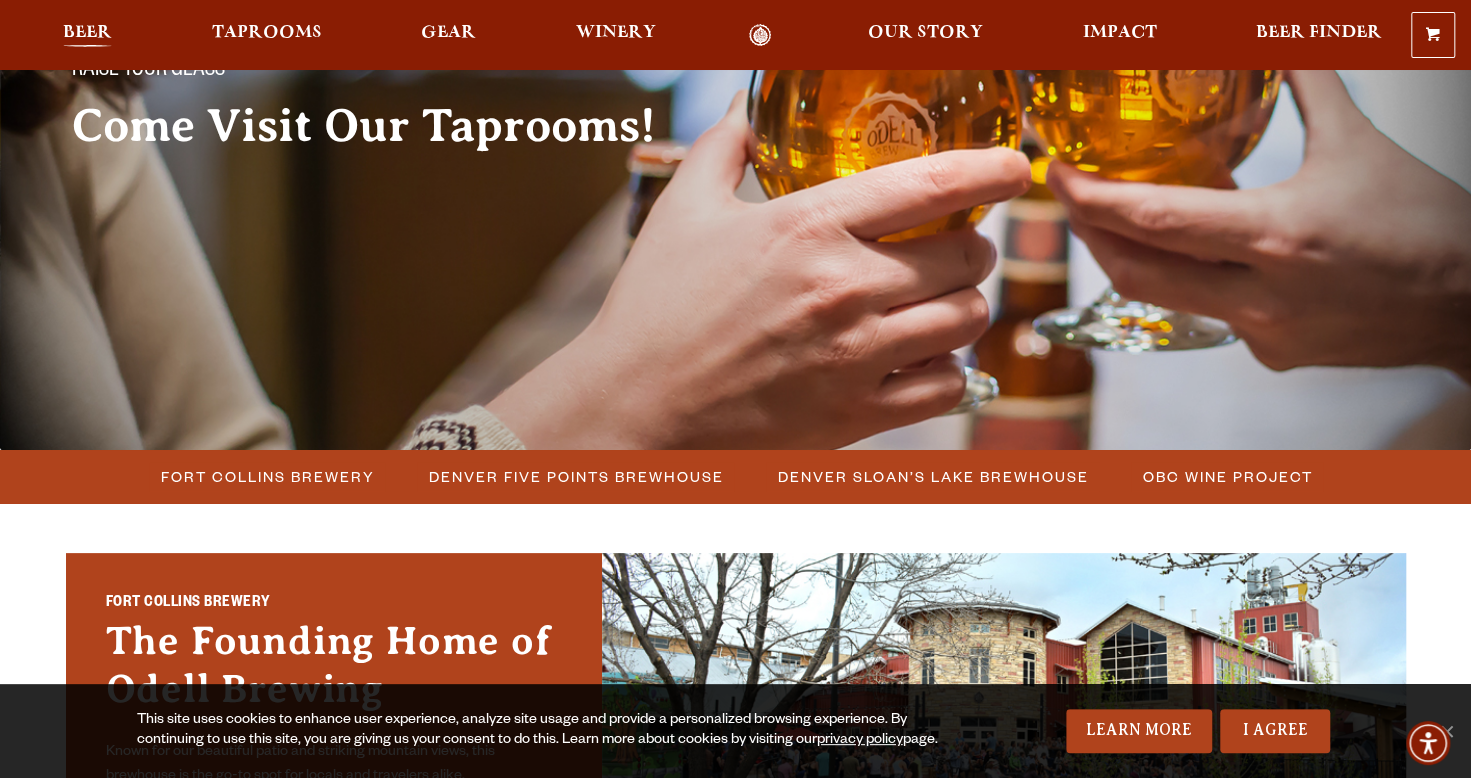 click on "Beer" at bounding box center (87, 33) 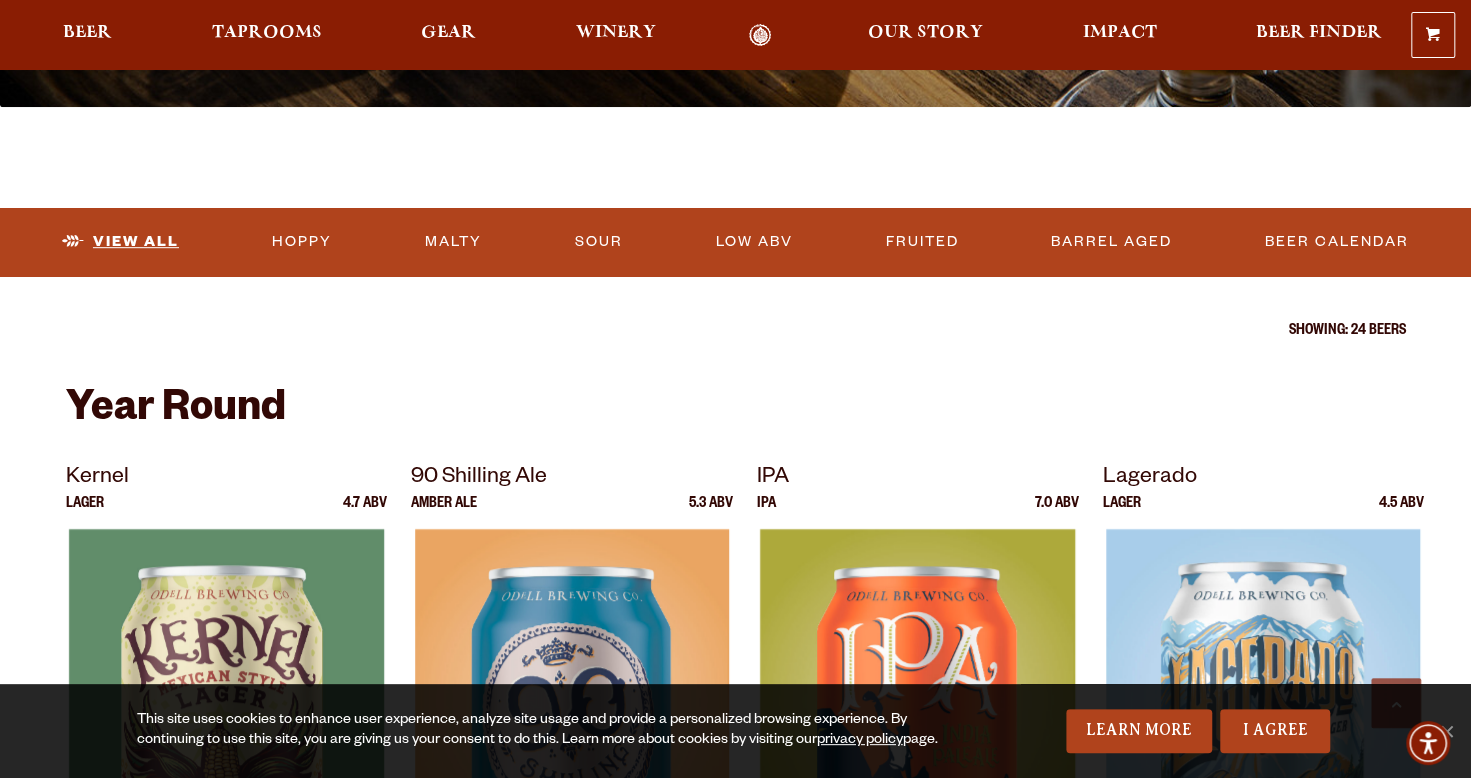 scroll, scrollTop: 500, scrollLeft: 0, axis: vertical 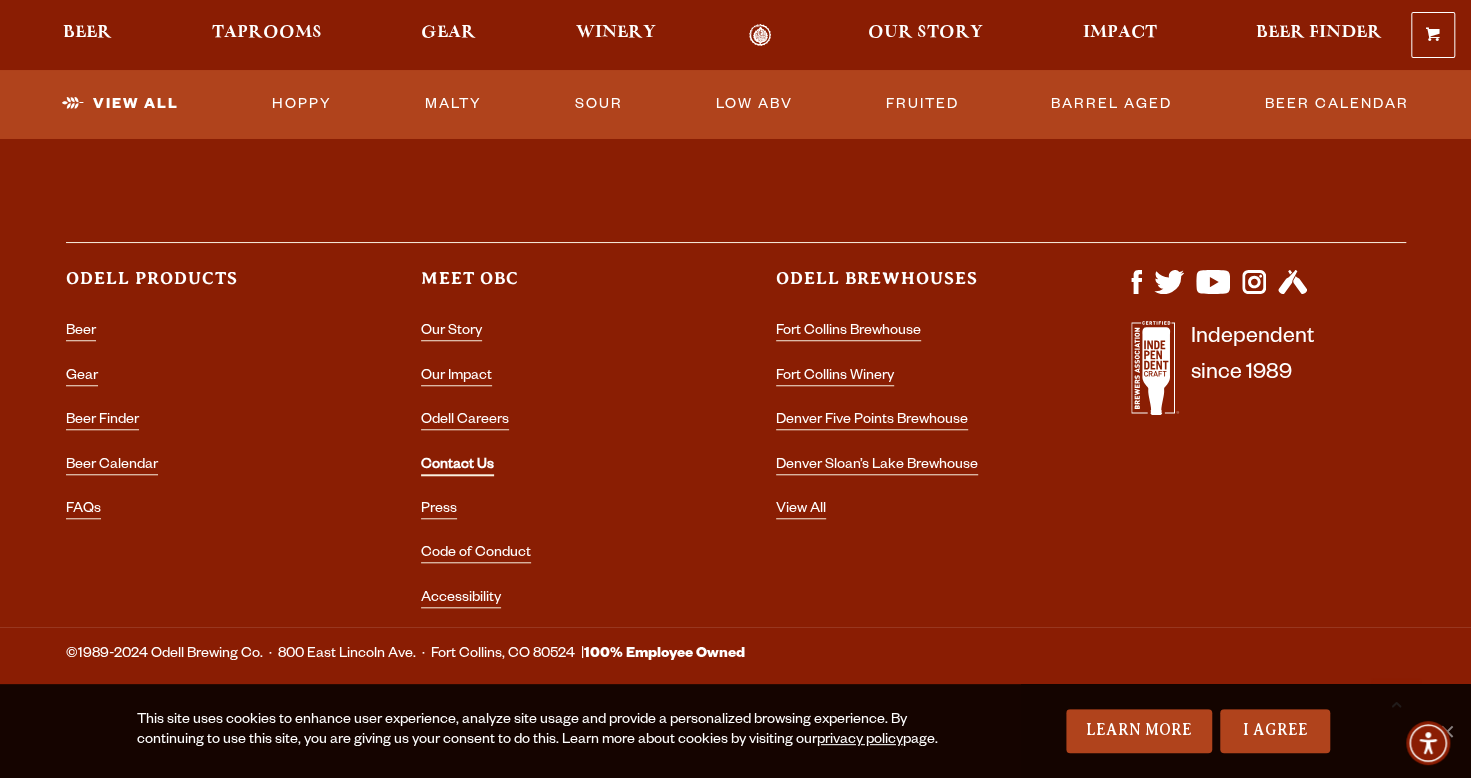 click on "Contact Us" at bounding box center [457, 467] 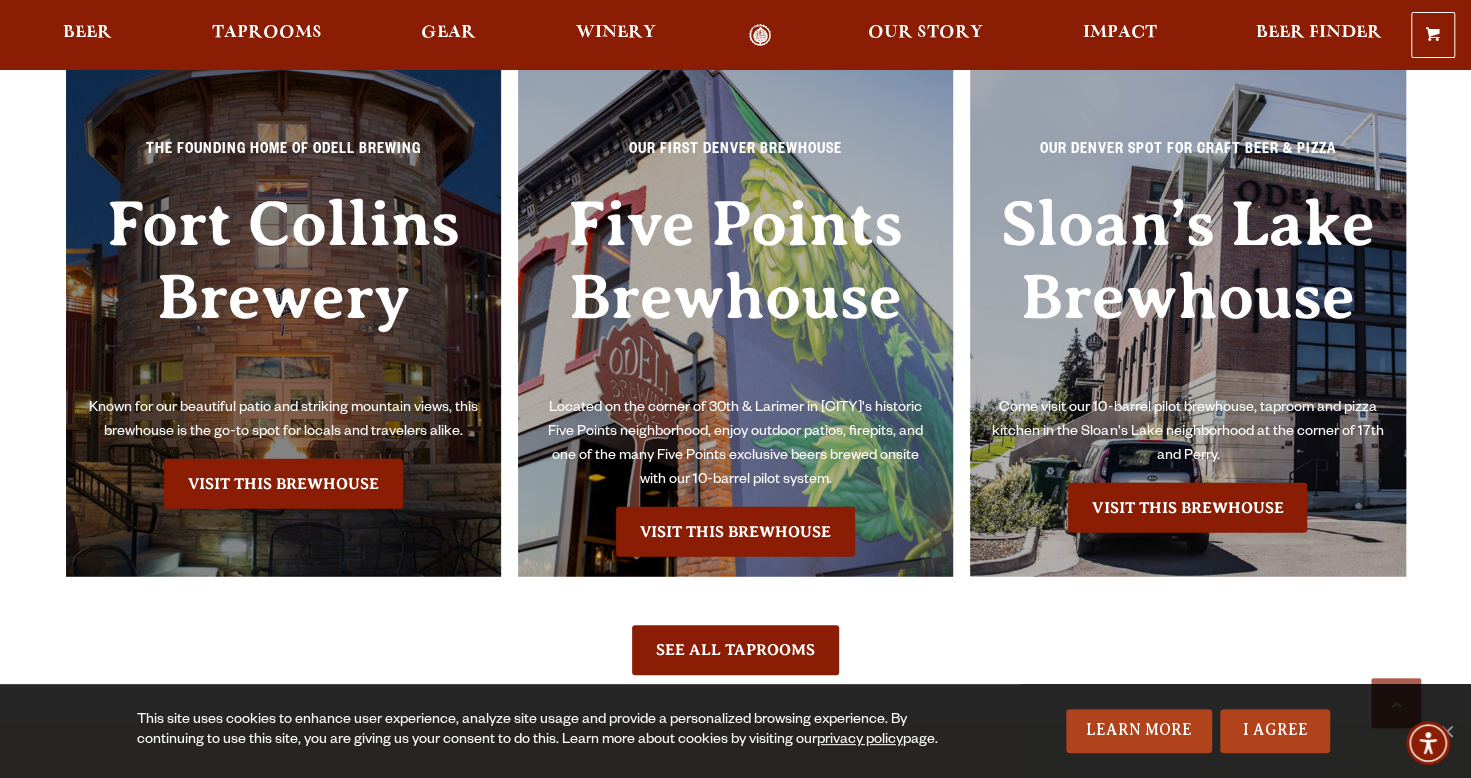 scroll, scrollTop: 2700, scrollLeft: 0, axis: vertical 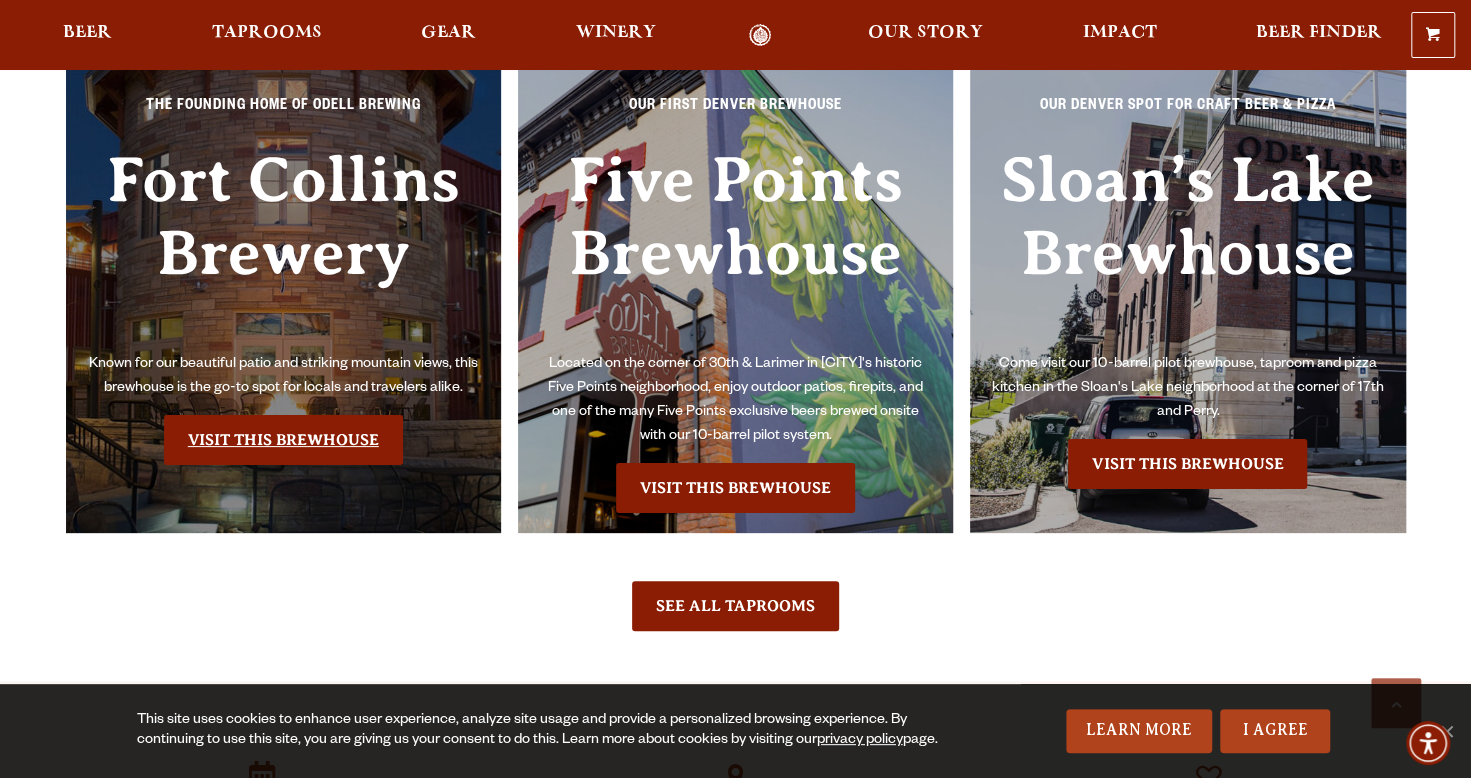 click on "Visit this Brewhouse" at bounding box center (283, 440) 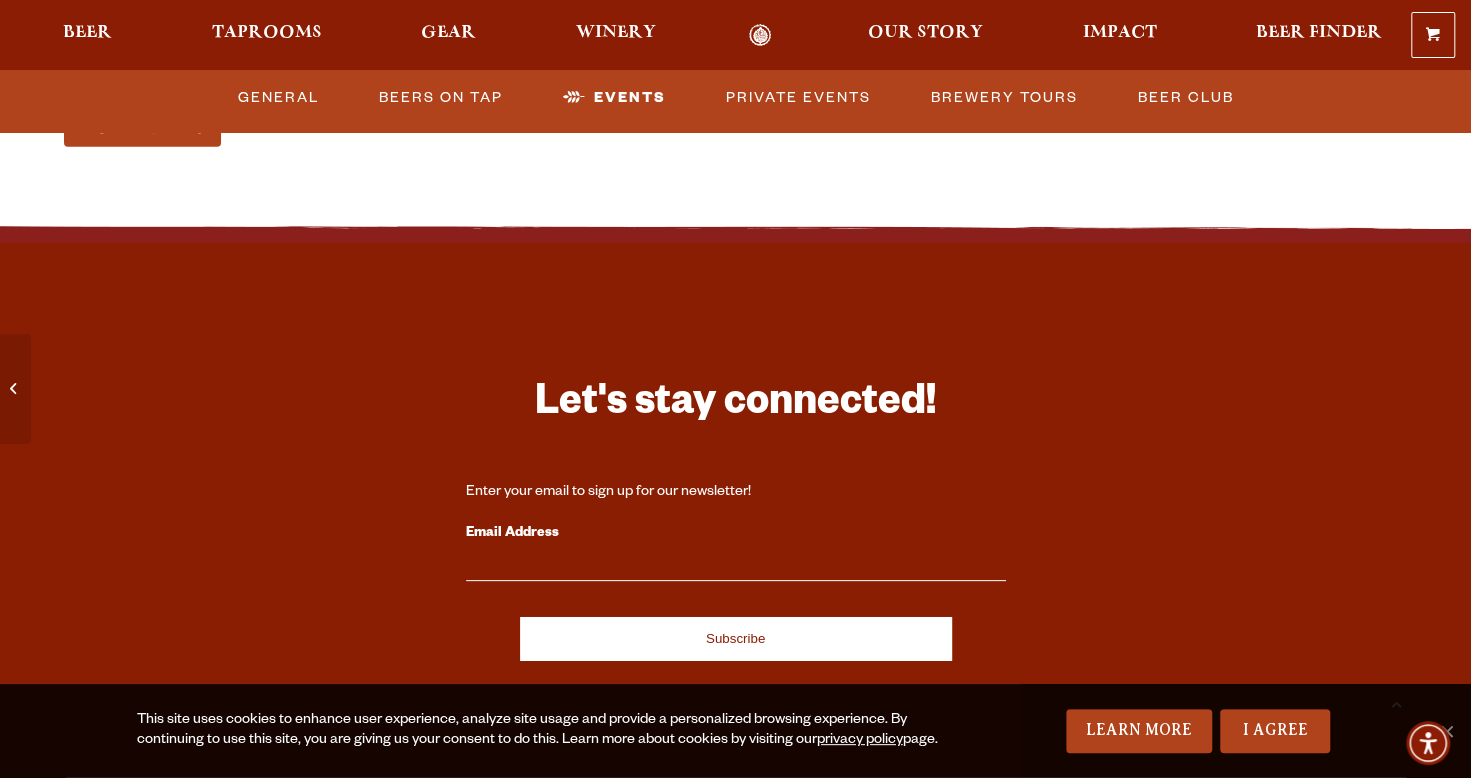 scroll, scrollTop: 8595, scrollLeft: 0, axis: vertical 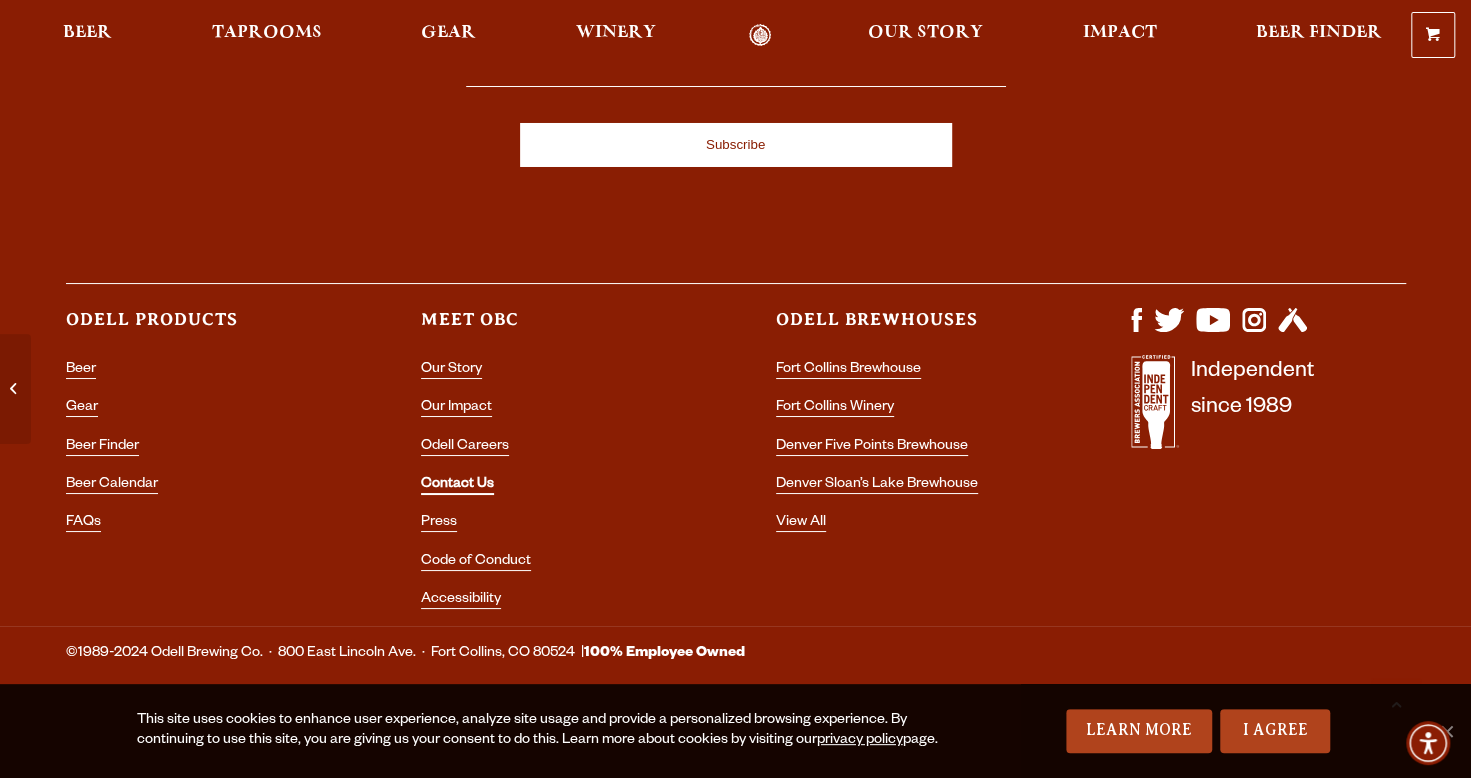click on "Contact Us" at bounding box center (457, 486) 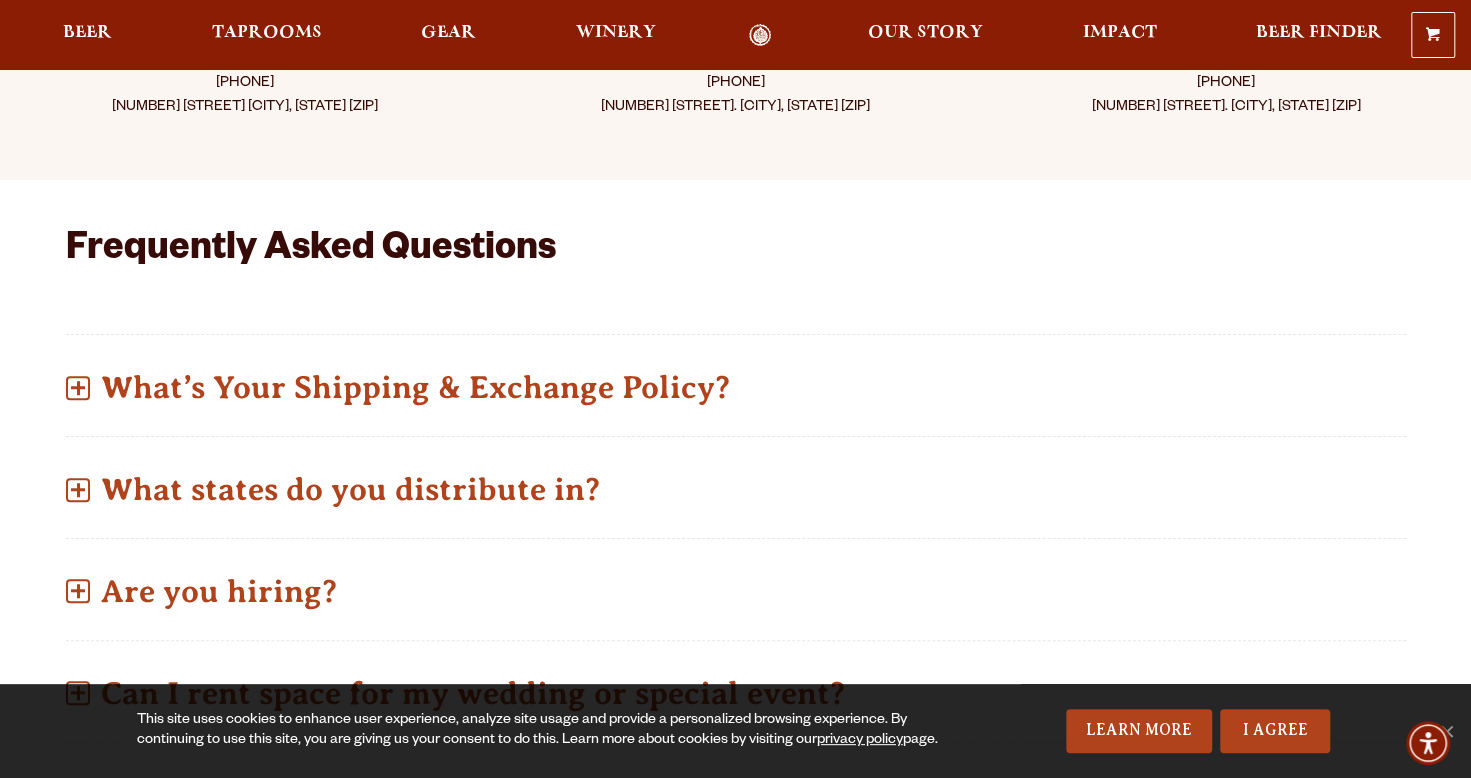 scroll, scrollTop: 0, scrollLeft: 0, axis: both 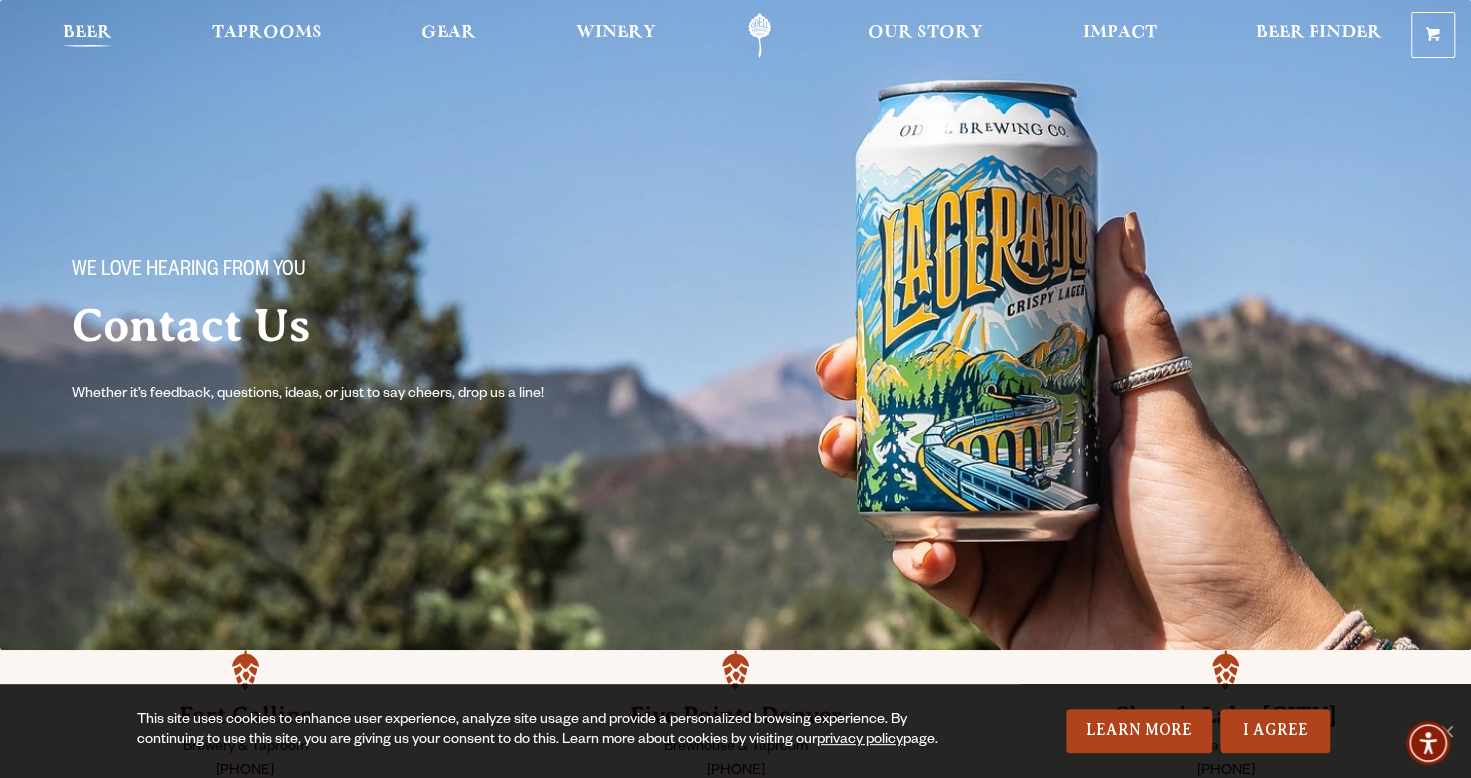click on "Beer" at bounding box center [87, 33] 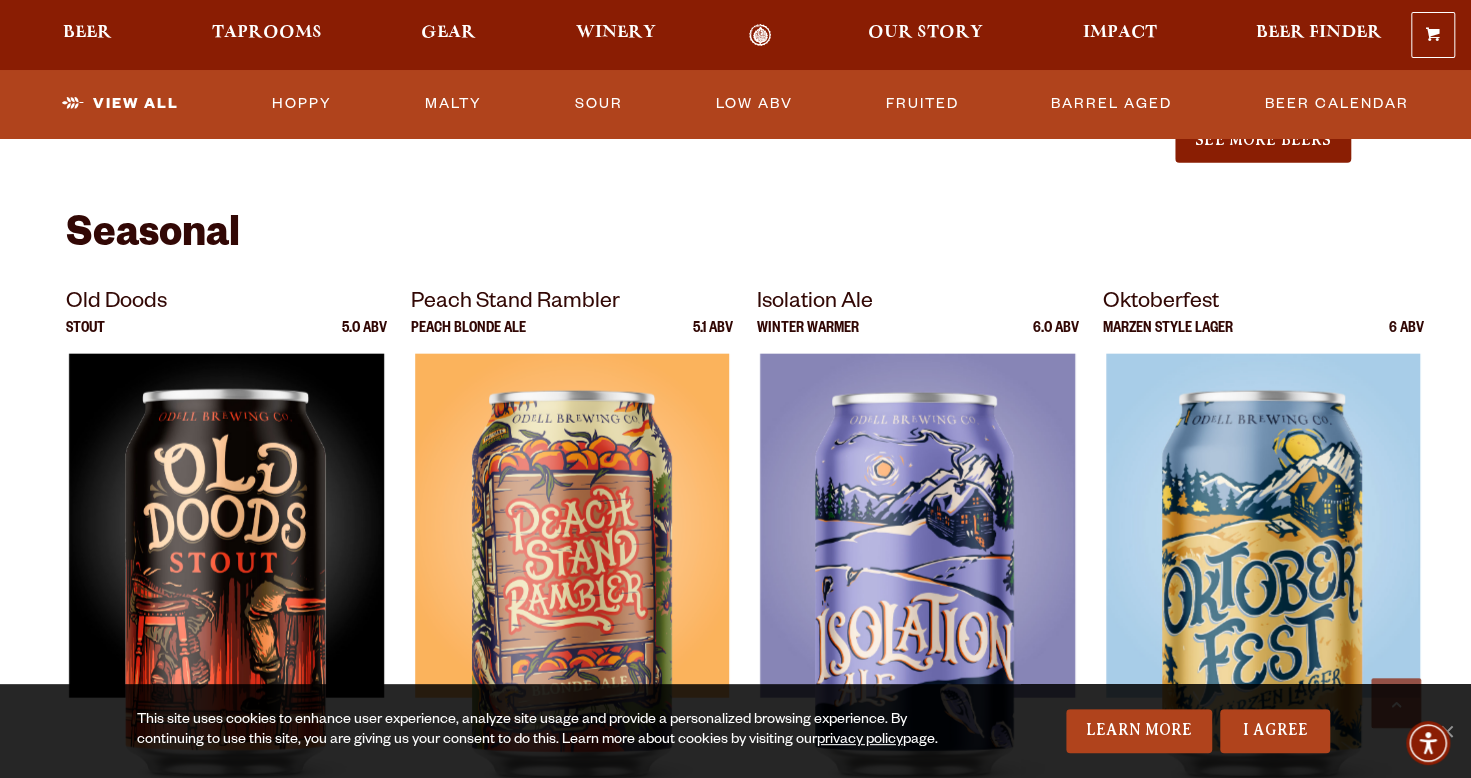 scroll, scrollTop: 2645, scrollLeft: 0, axis: vertical 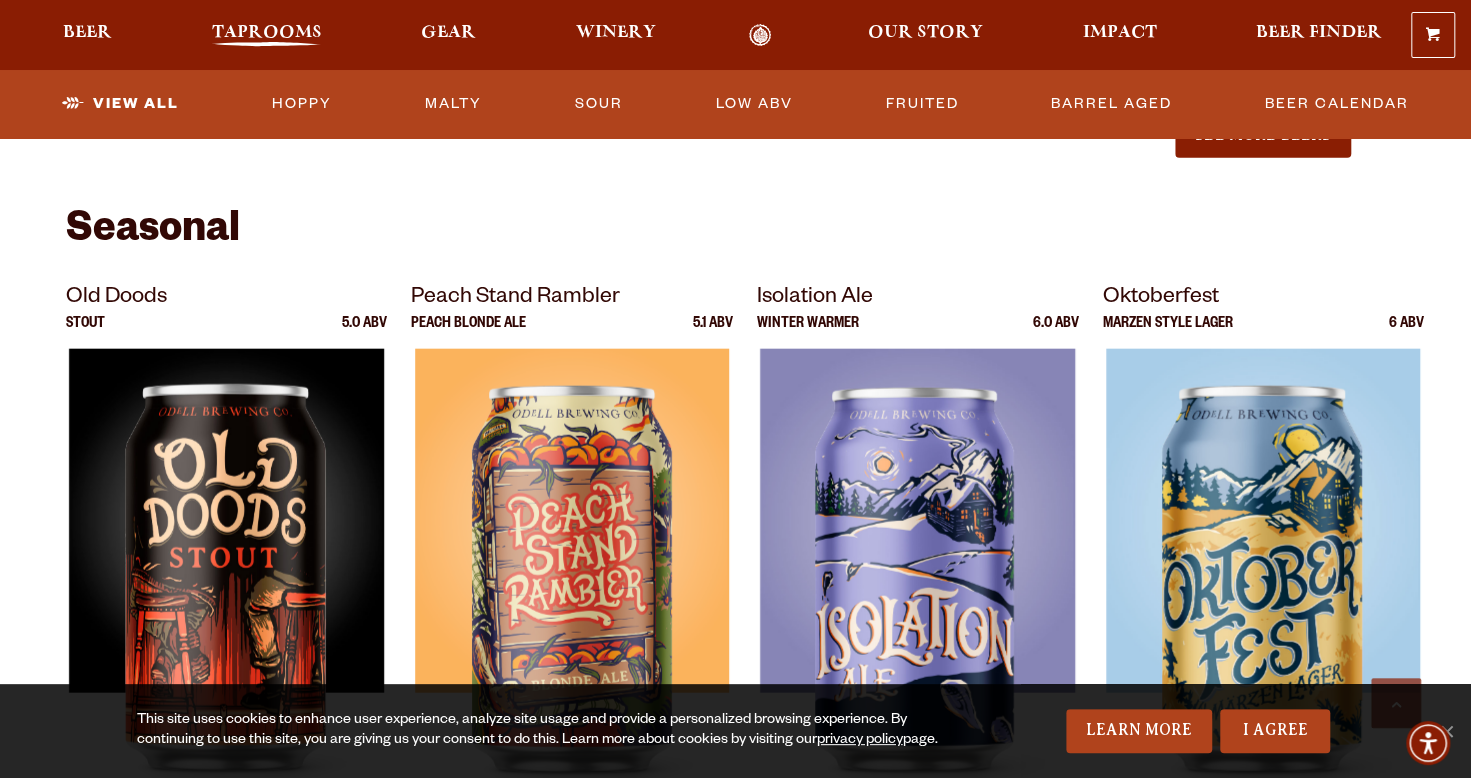 click on "Taprooms" at bounding box center (267, 33) 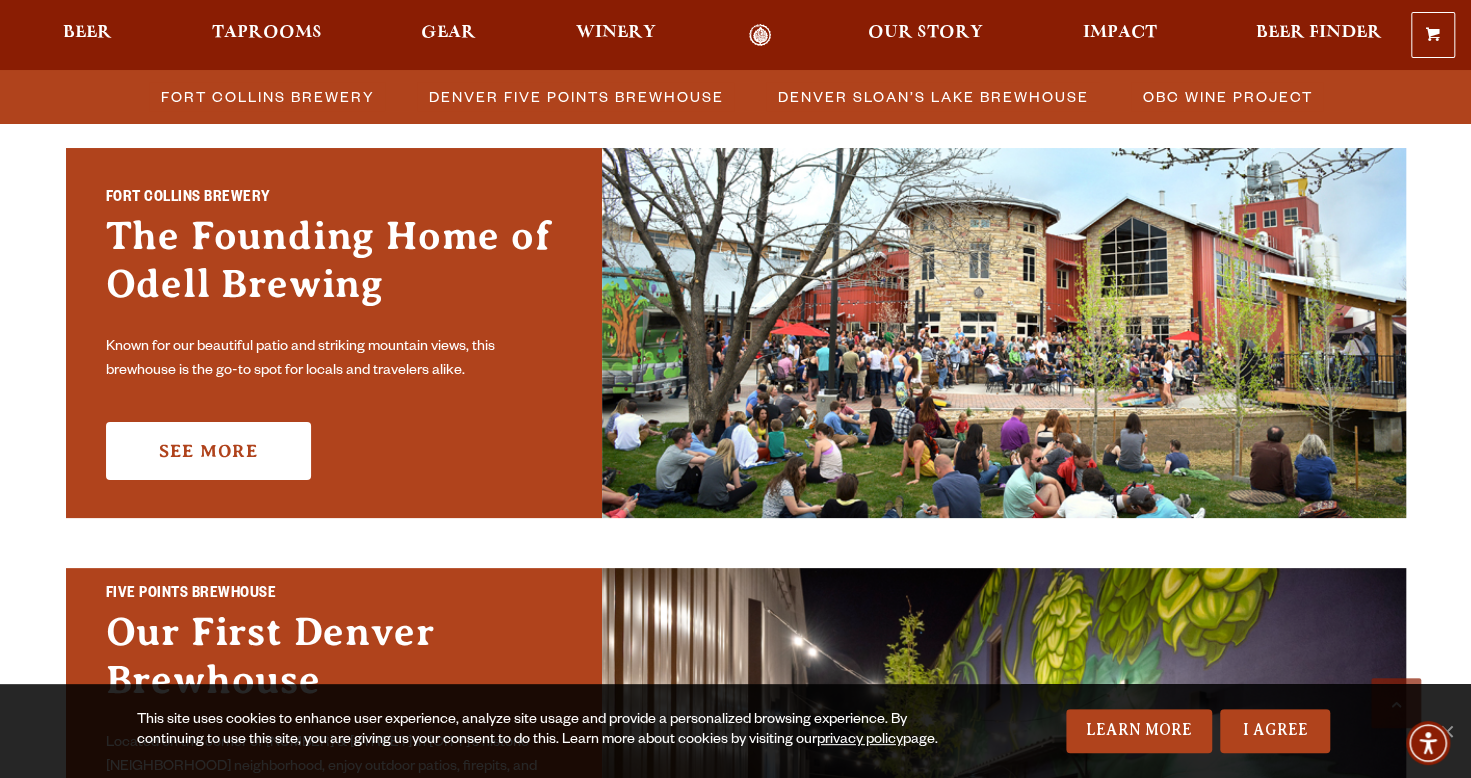 scroll, scrollTop: 700, scrollLeft: 0, axis: vertical 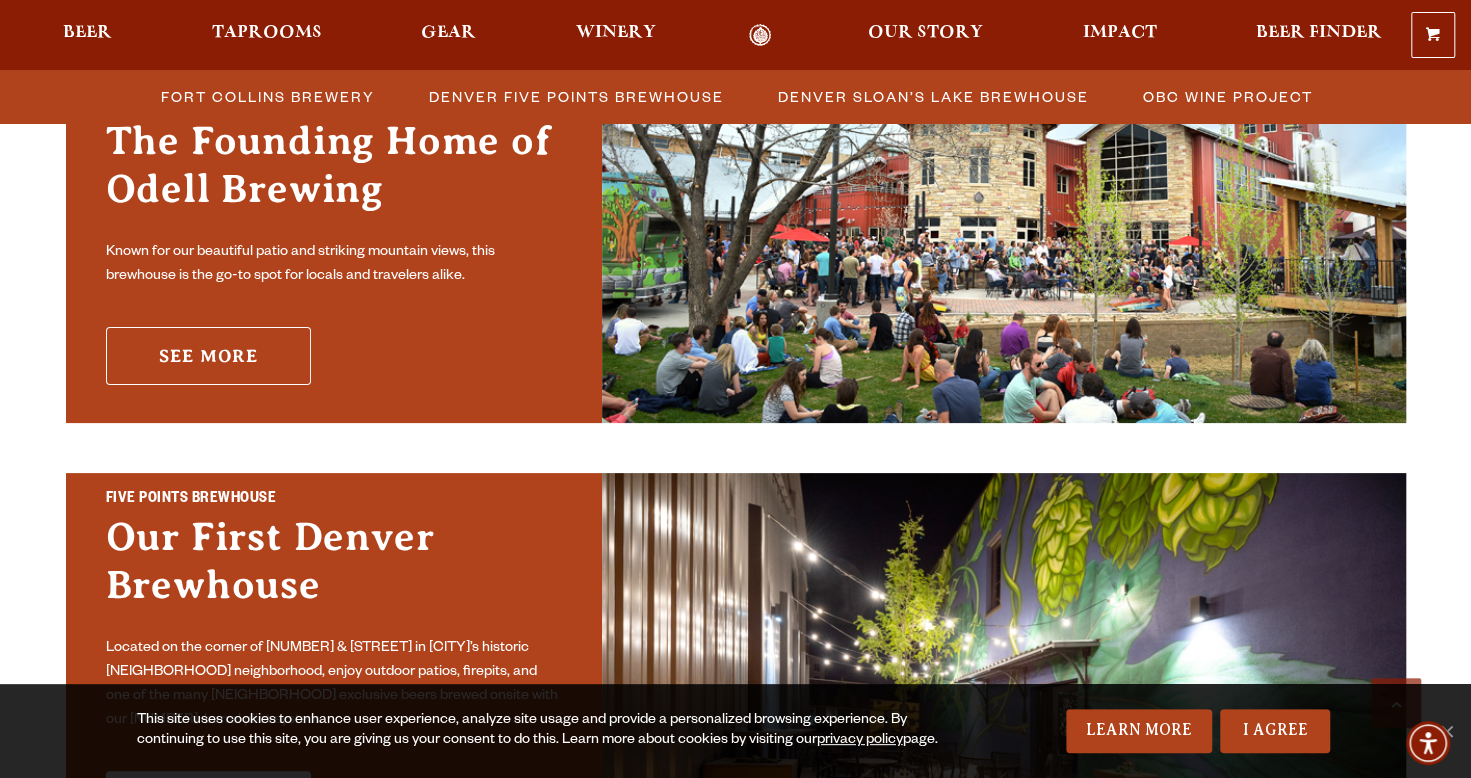 click on "See More" at bounding box center [208, 356] 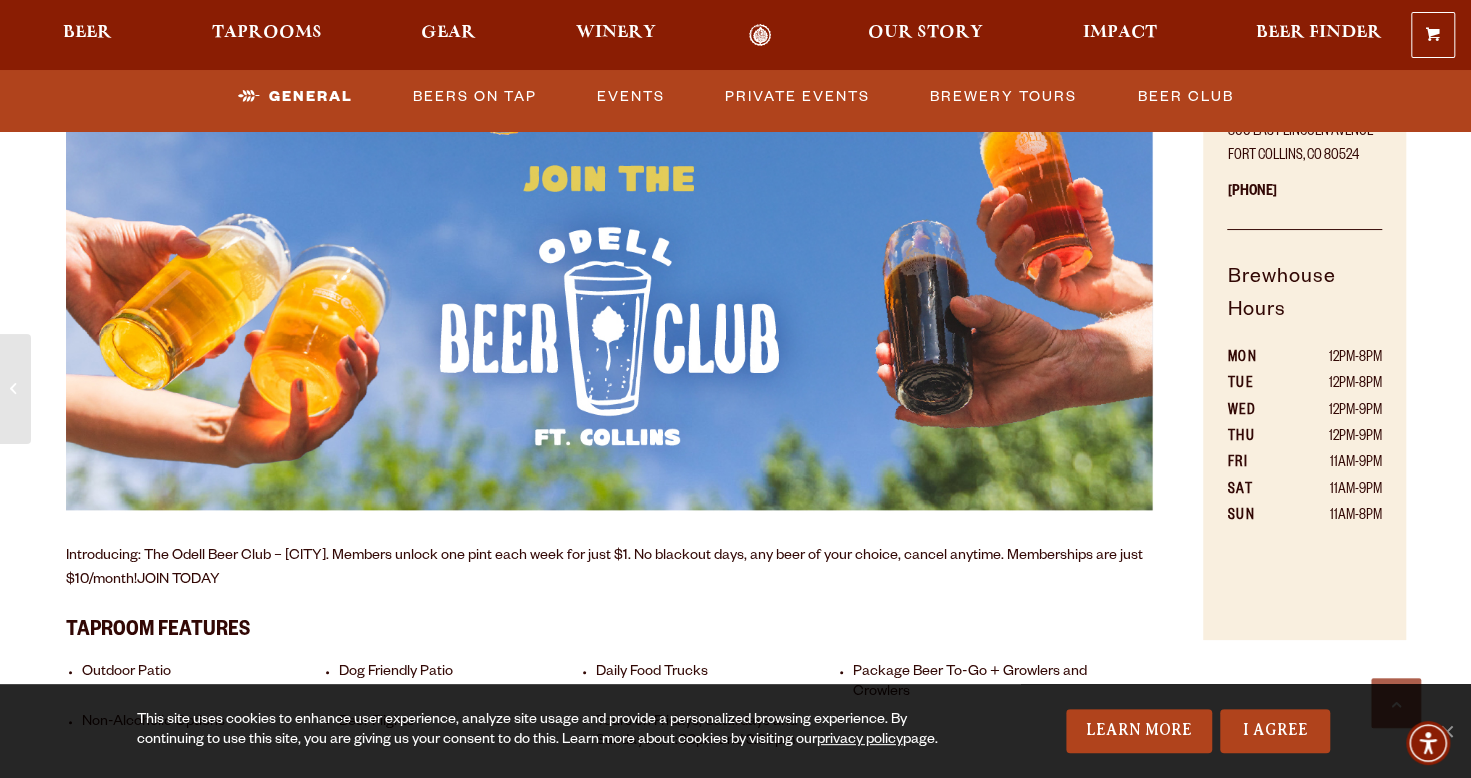 scroll, scrollTop: 1200, scrollLeft: 0, axis: vertical 